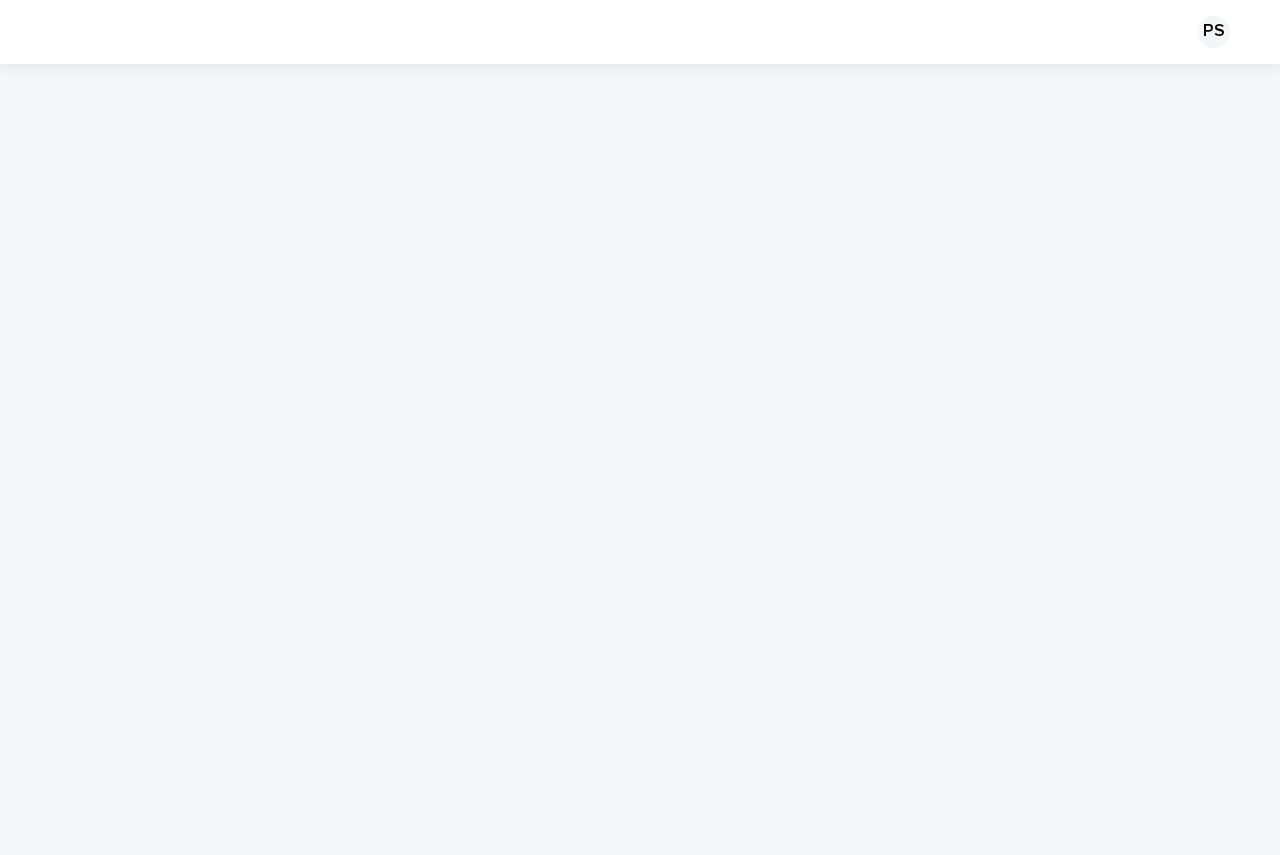 scroll, scrollTop: 0, scrollLeft: 0, axis: both 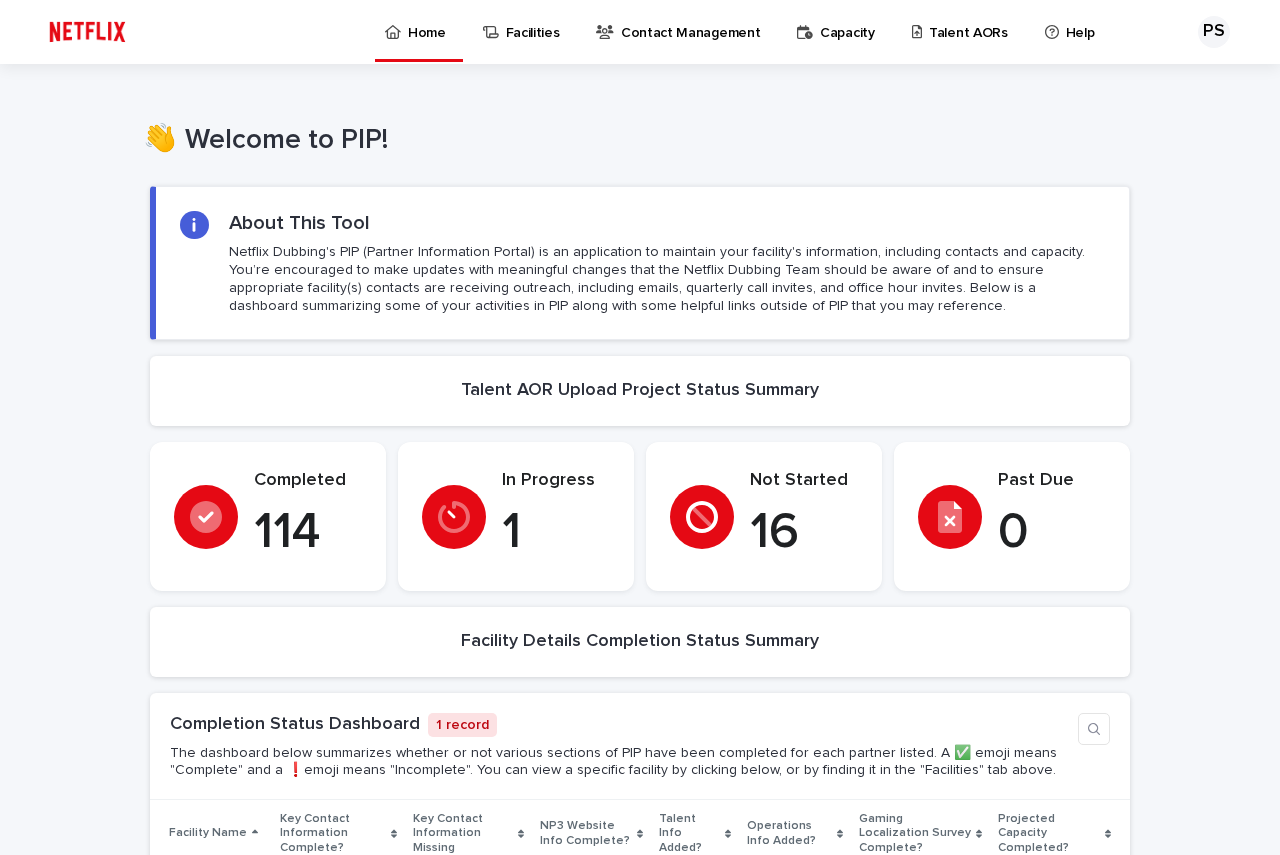 click on "Talent AORs" at bounding box center [968, 21] 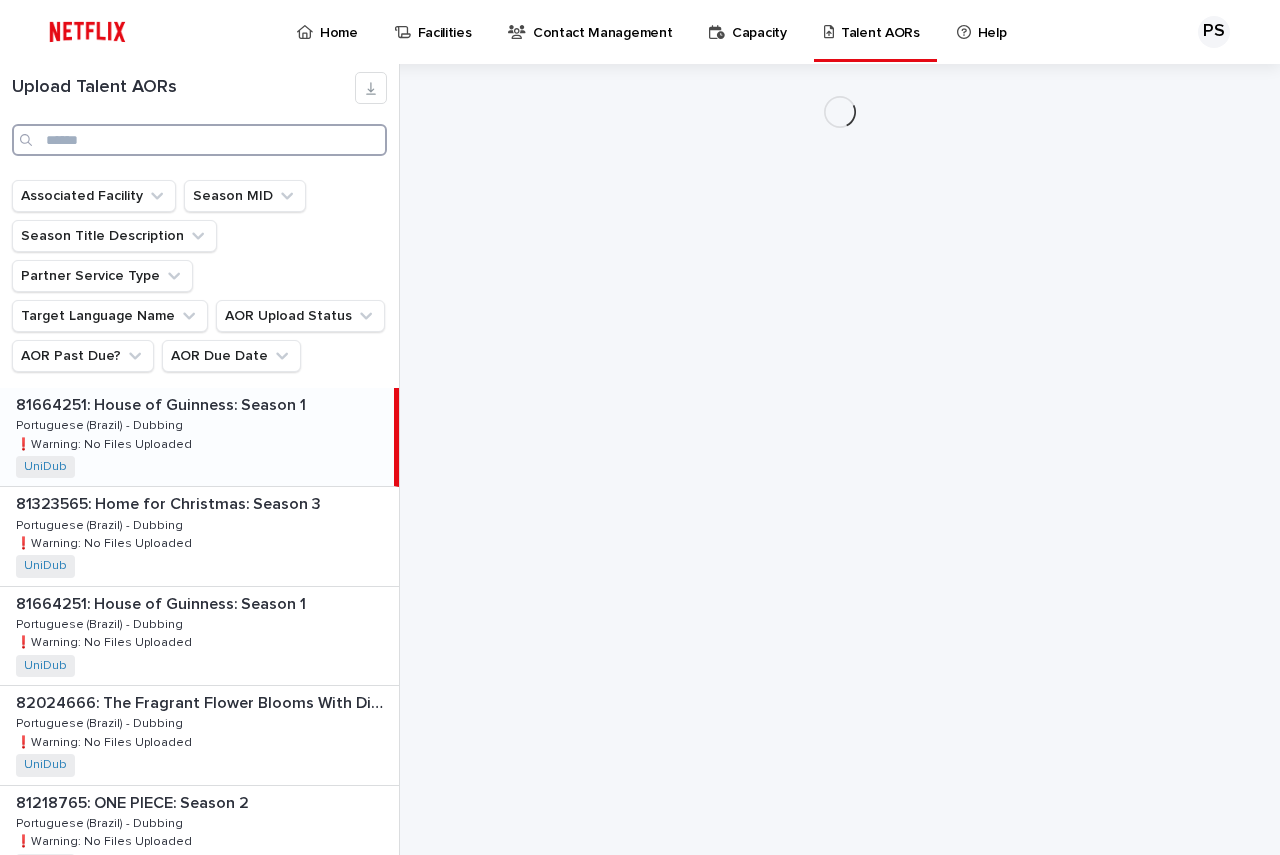 click at bounding box center (199, 140) 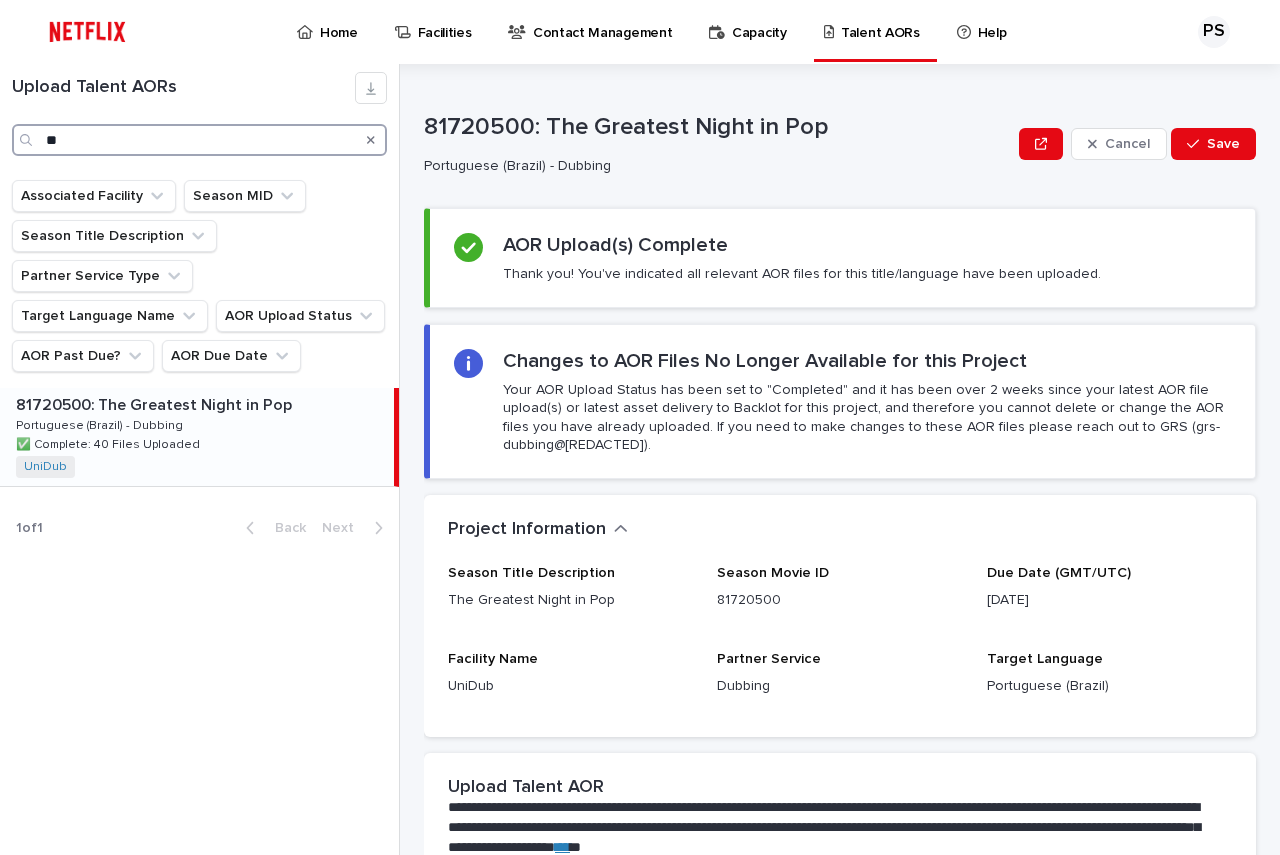 type on "*" 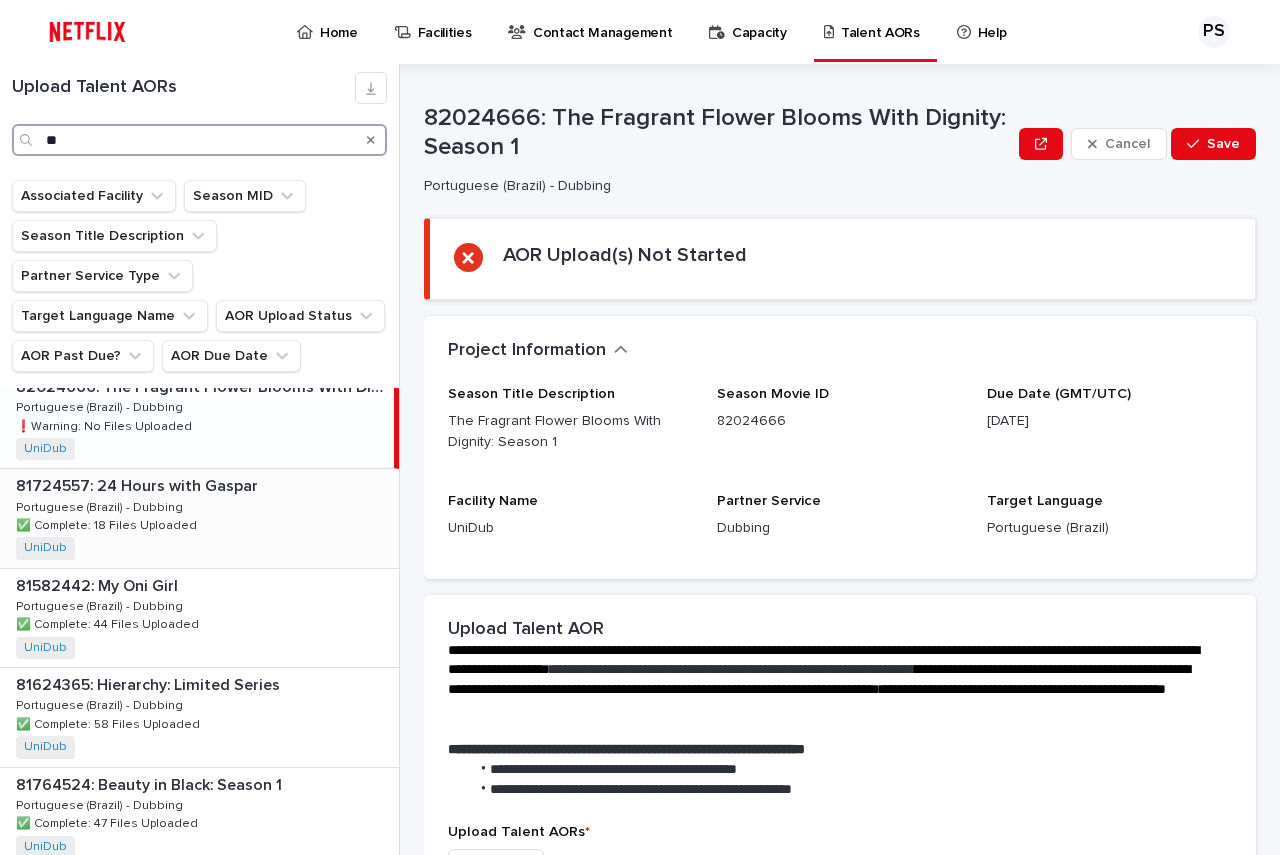 scroll, scrollTop: 0, scrollLeft: 0, axis: both 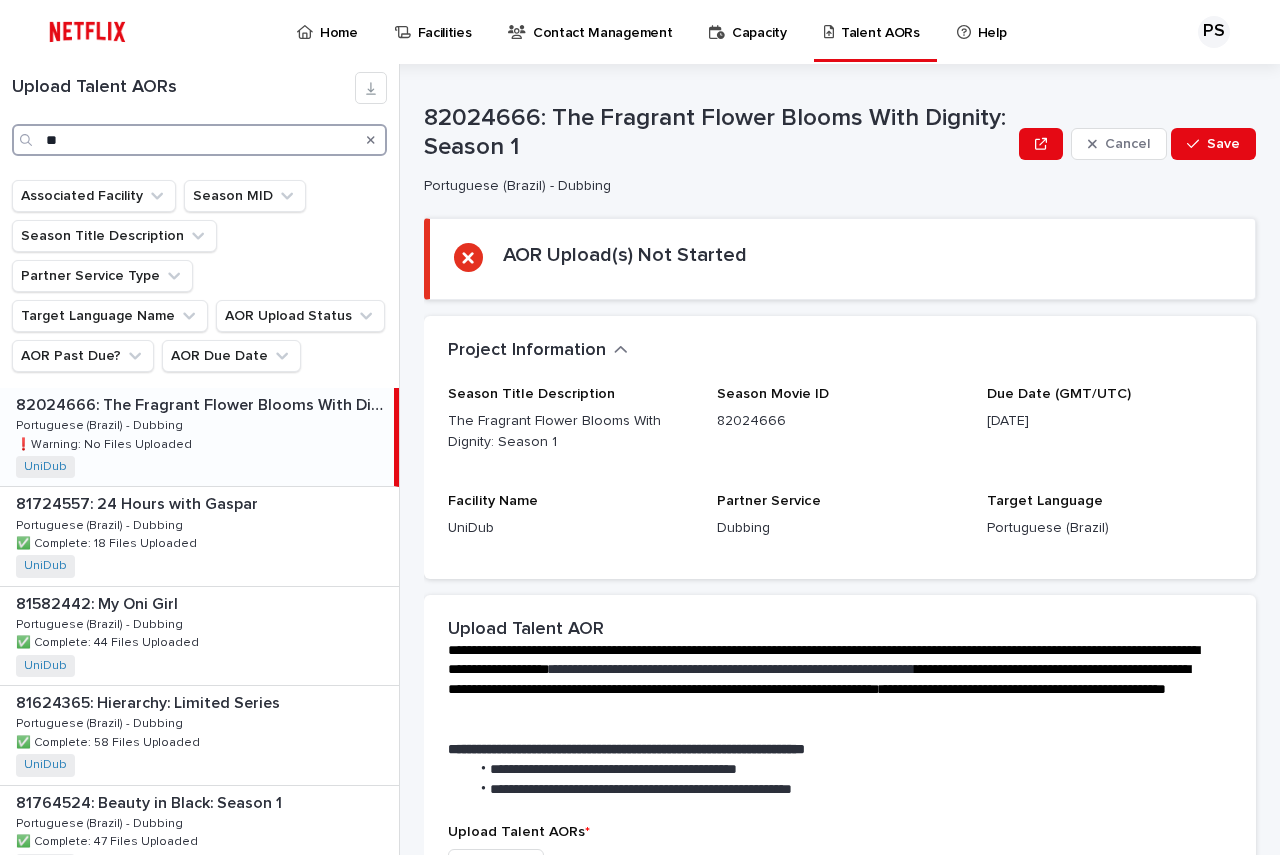 drag, startPoint x: 87, startPoint y: 138, endPoint x: 26, endPoint y: 117, distance: 64.513565 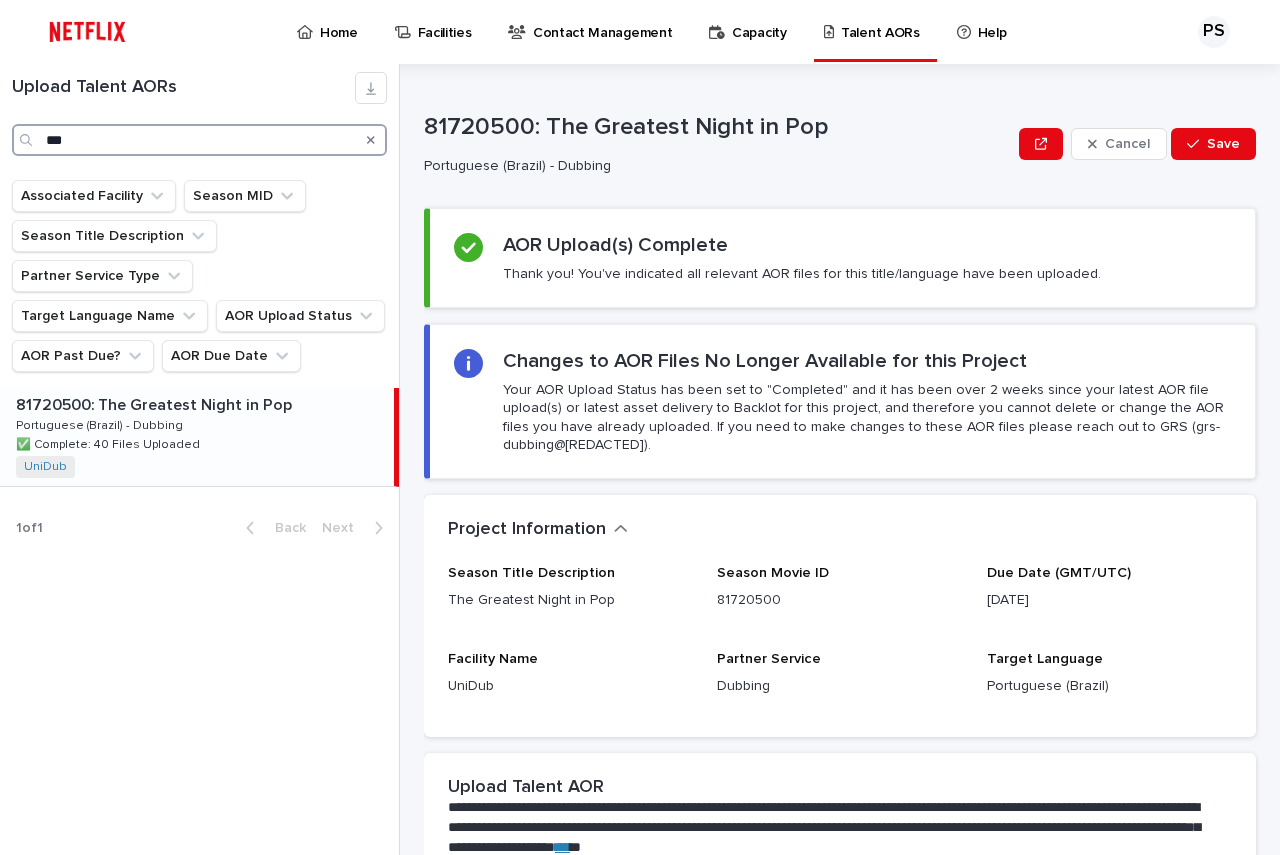 click on "***" at bounding box center [199, 140] 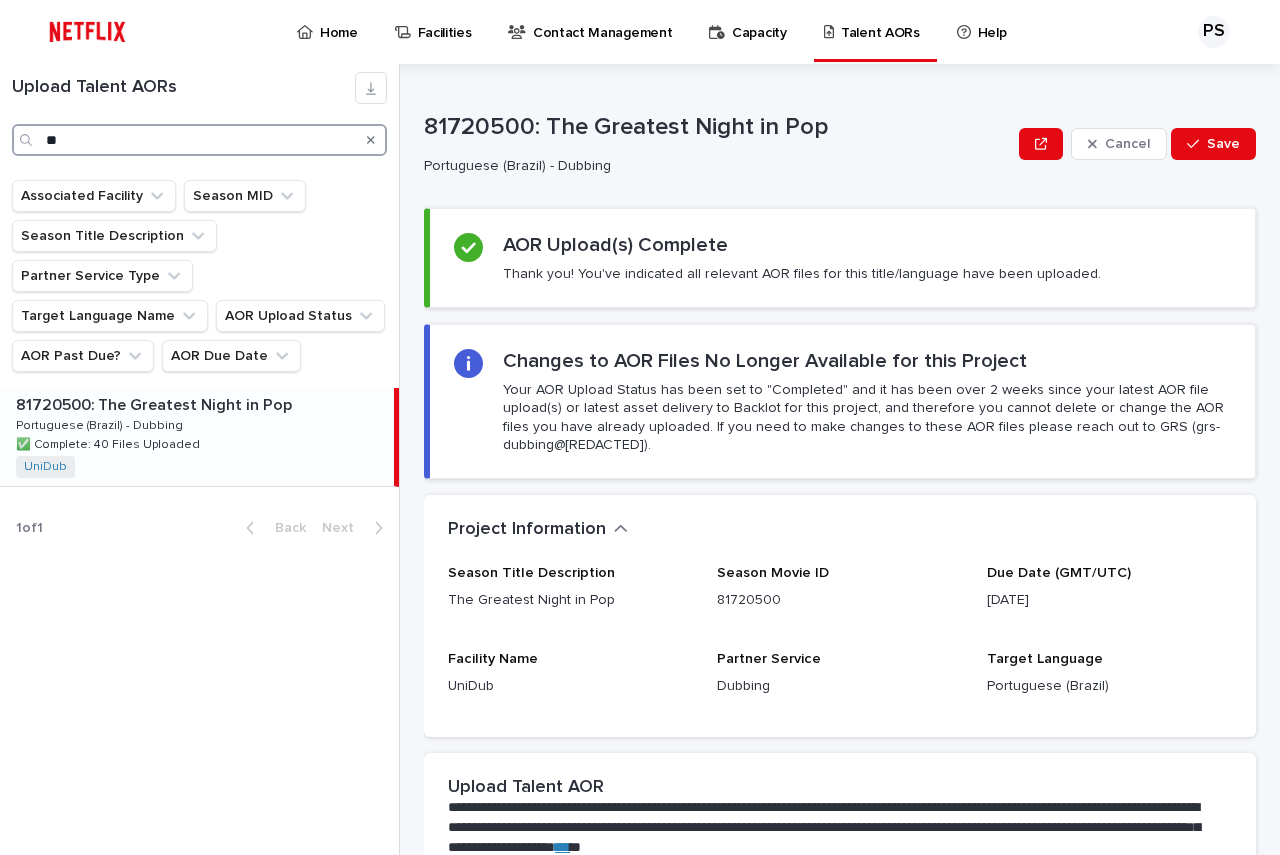 type on "*" 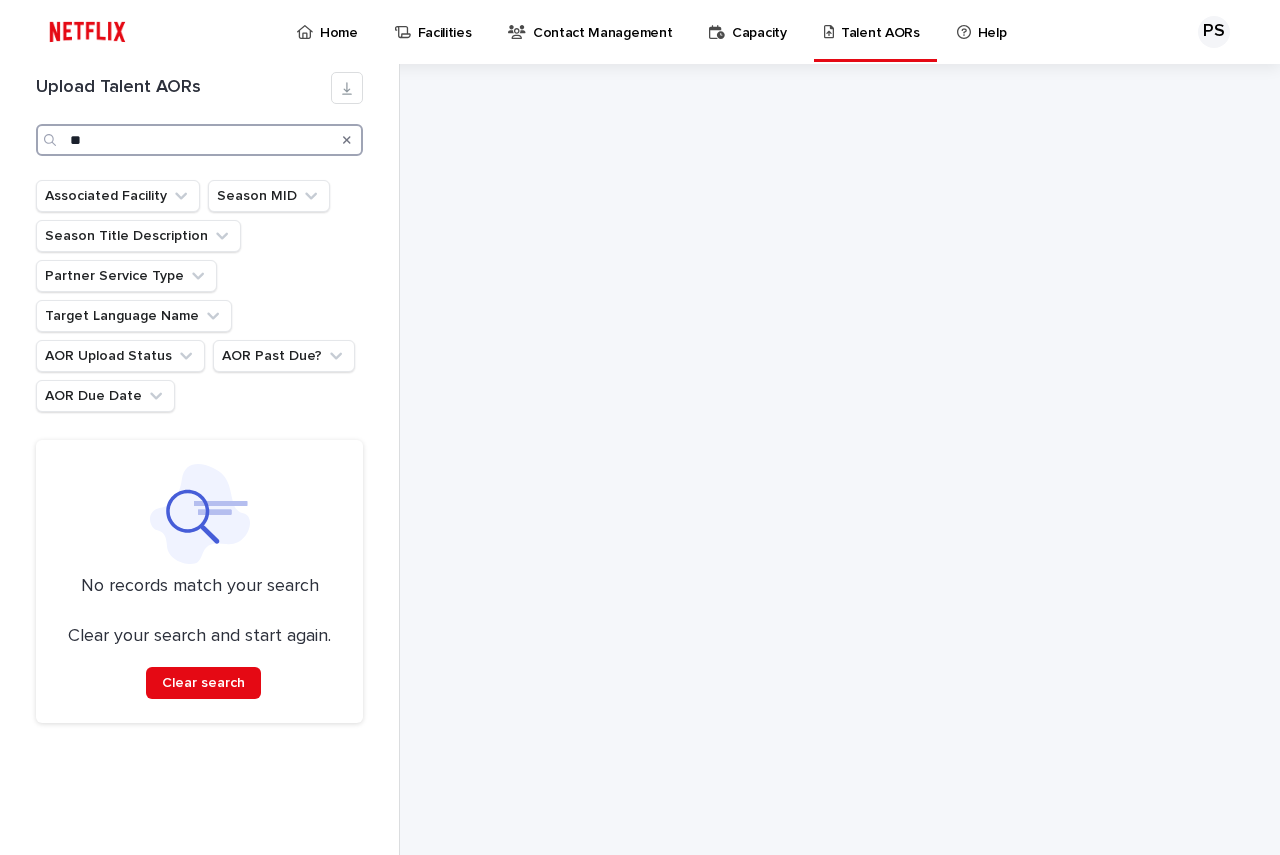 type on "*" 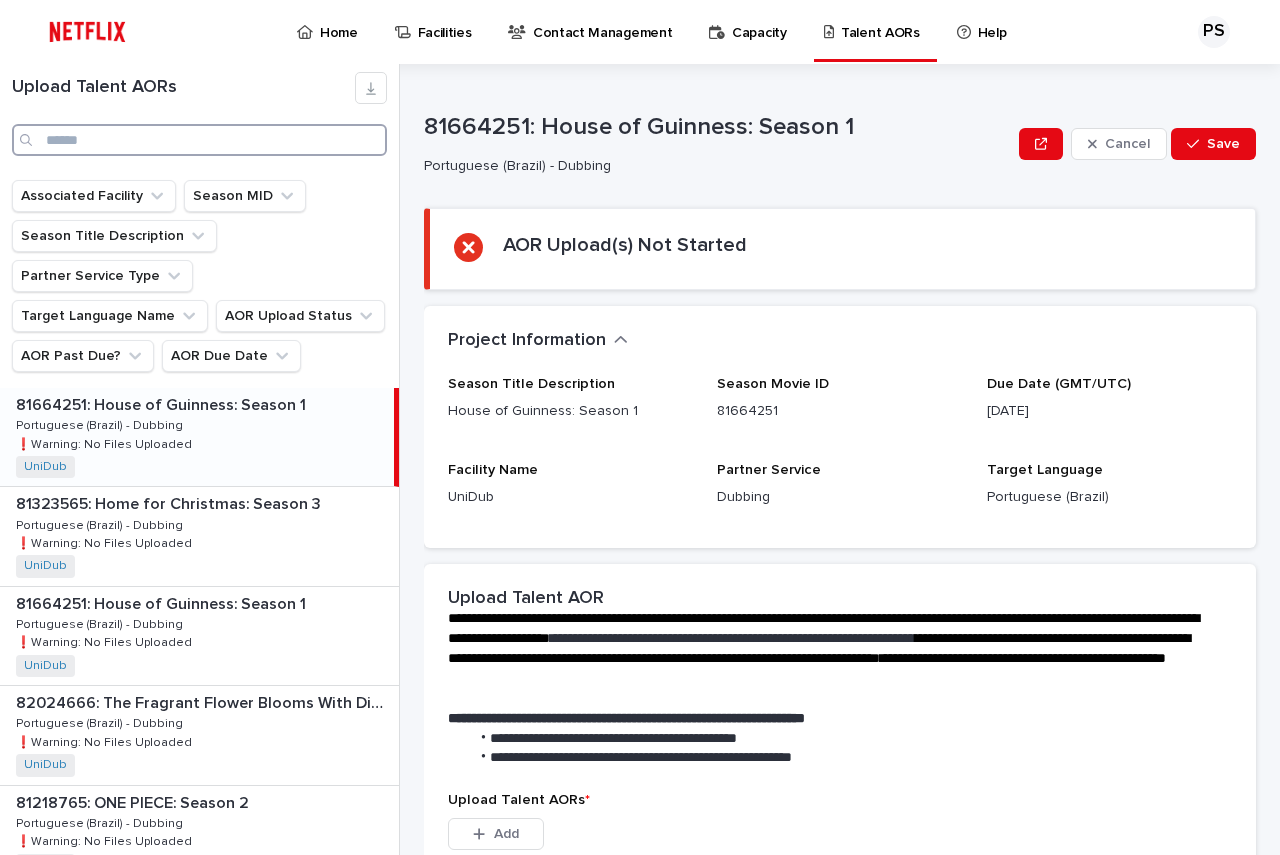 click at bounding box center (199, 140) 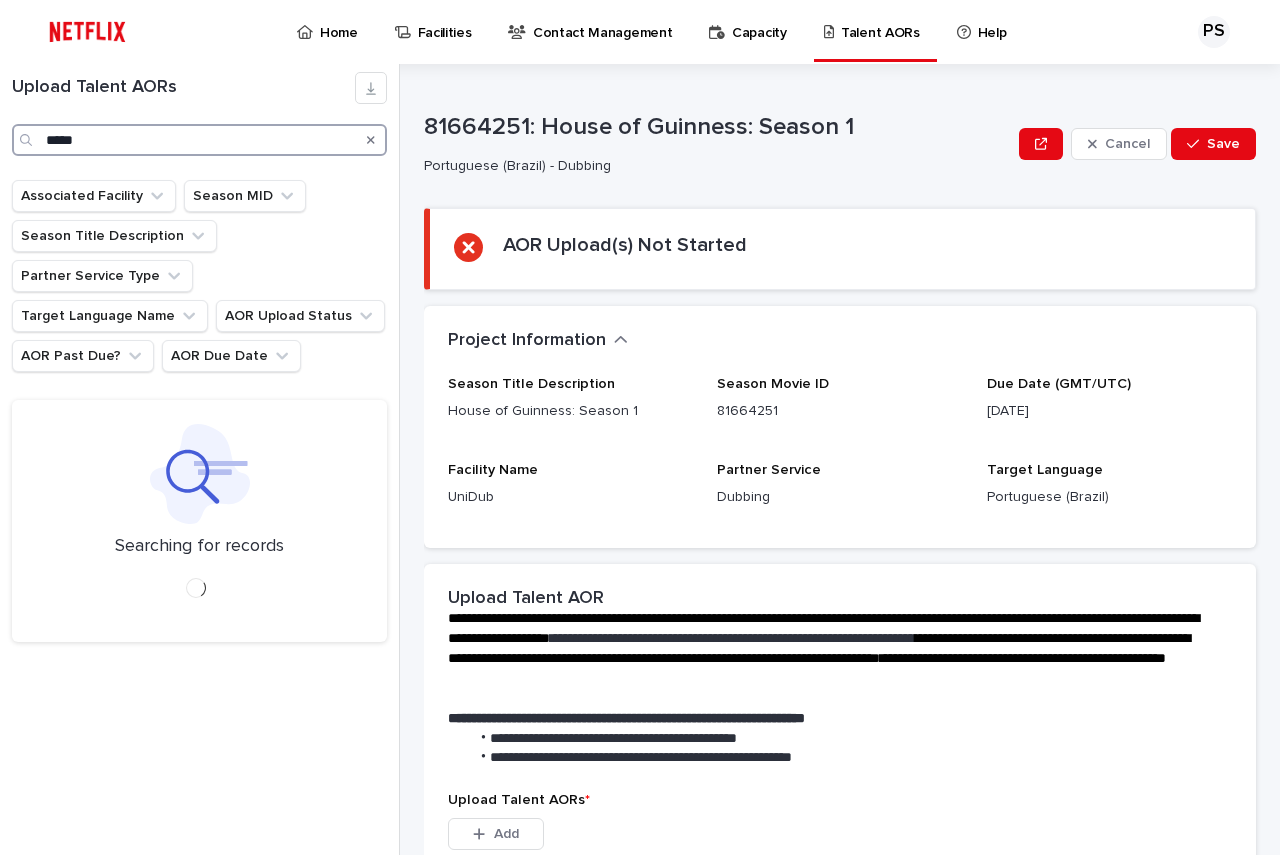 type on "******" 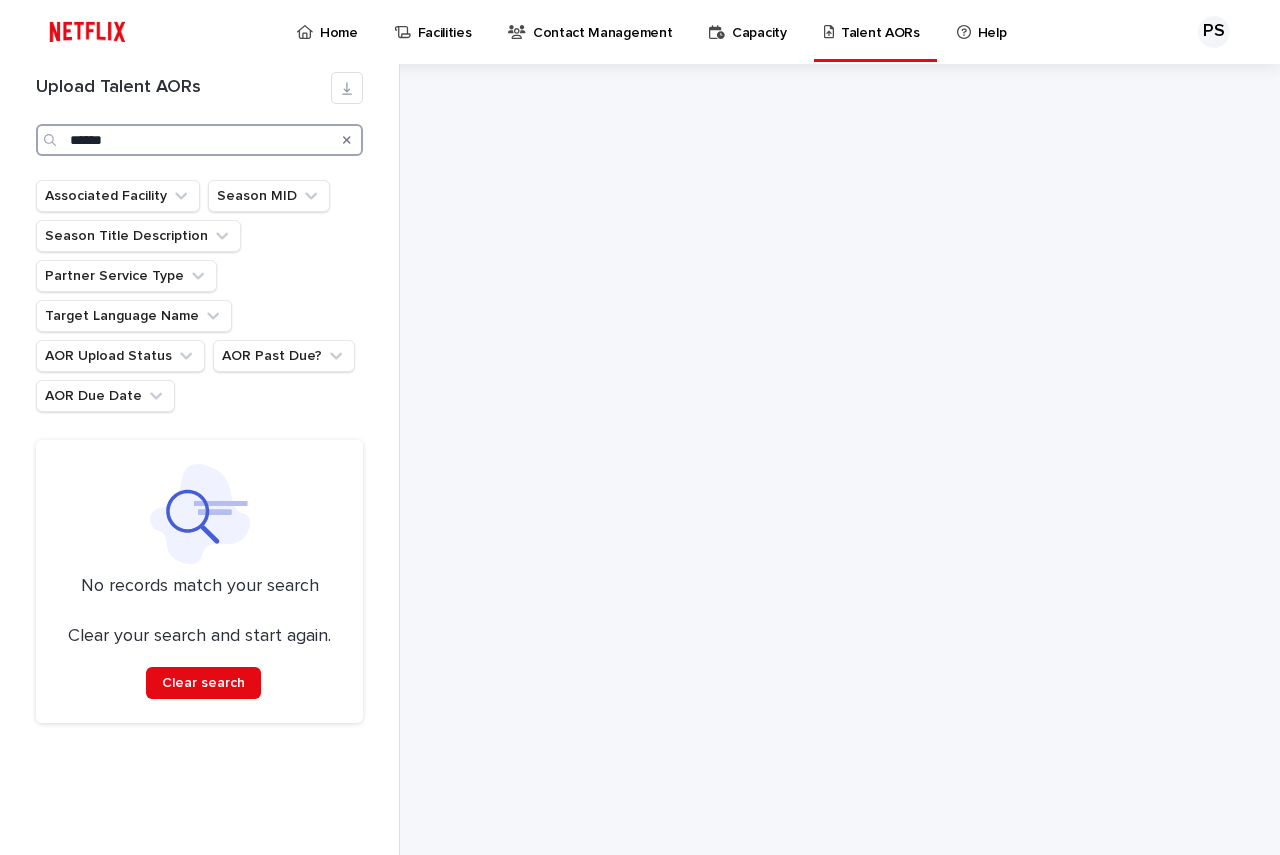 drag, startPoint x: 144, startPoint y: 129, endPoint x: 0, endPoint y: 106, distance: 145.82524 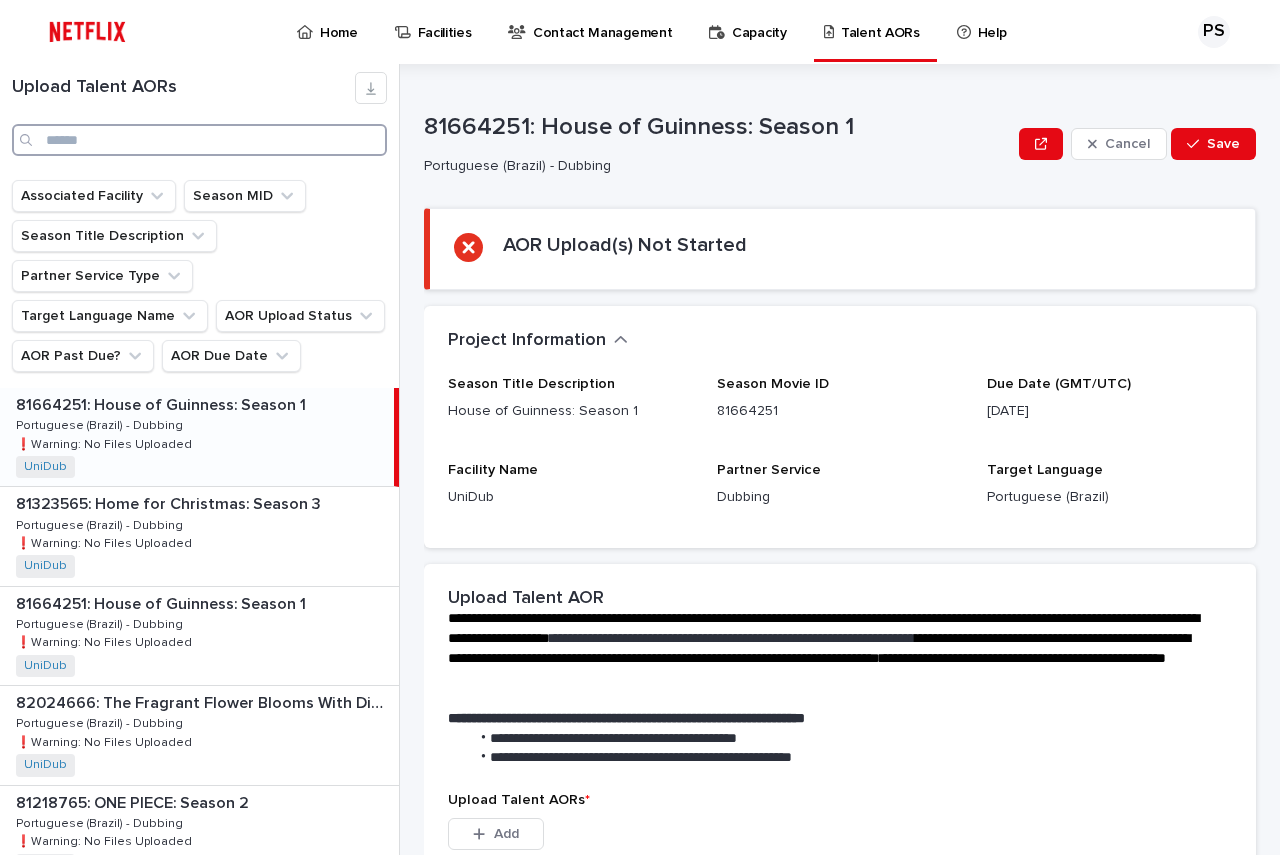 click at bounding box center [199, 140] 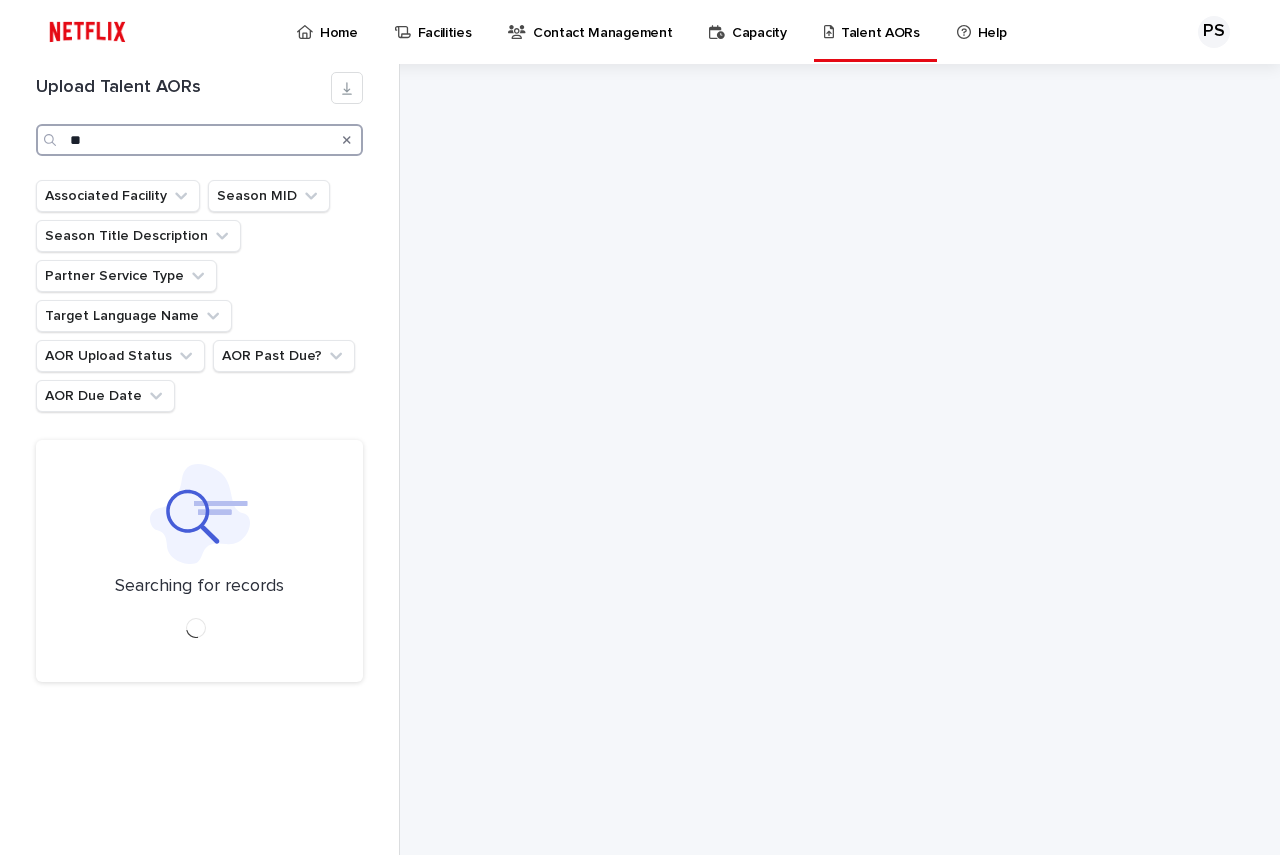 type on "*" 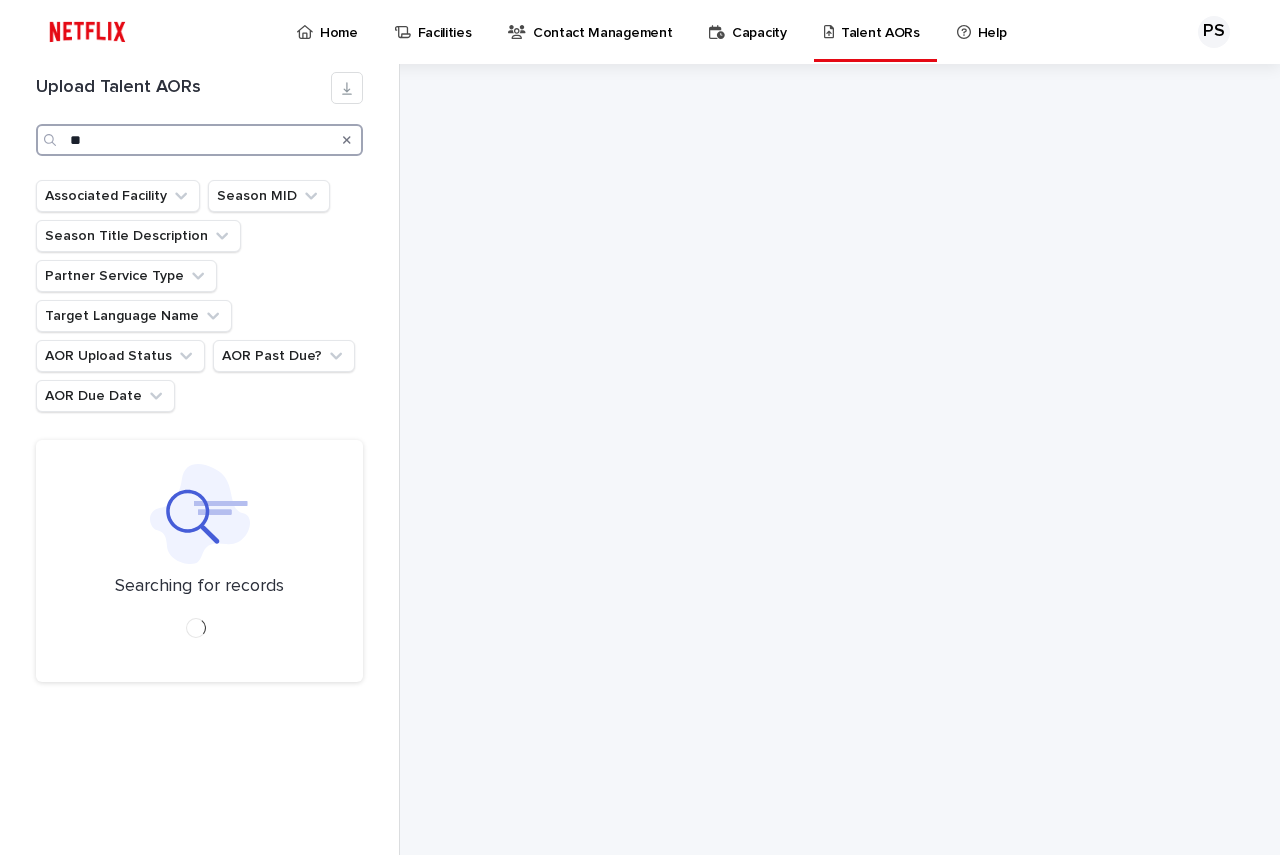 type on "*" 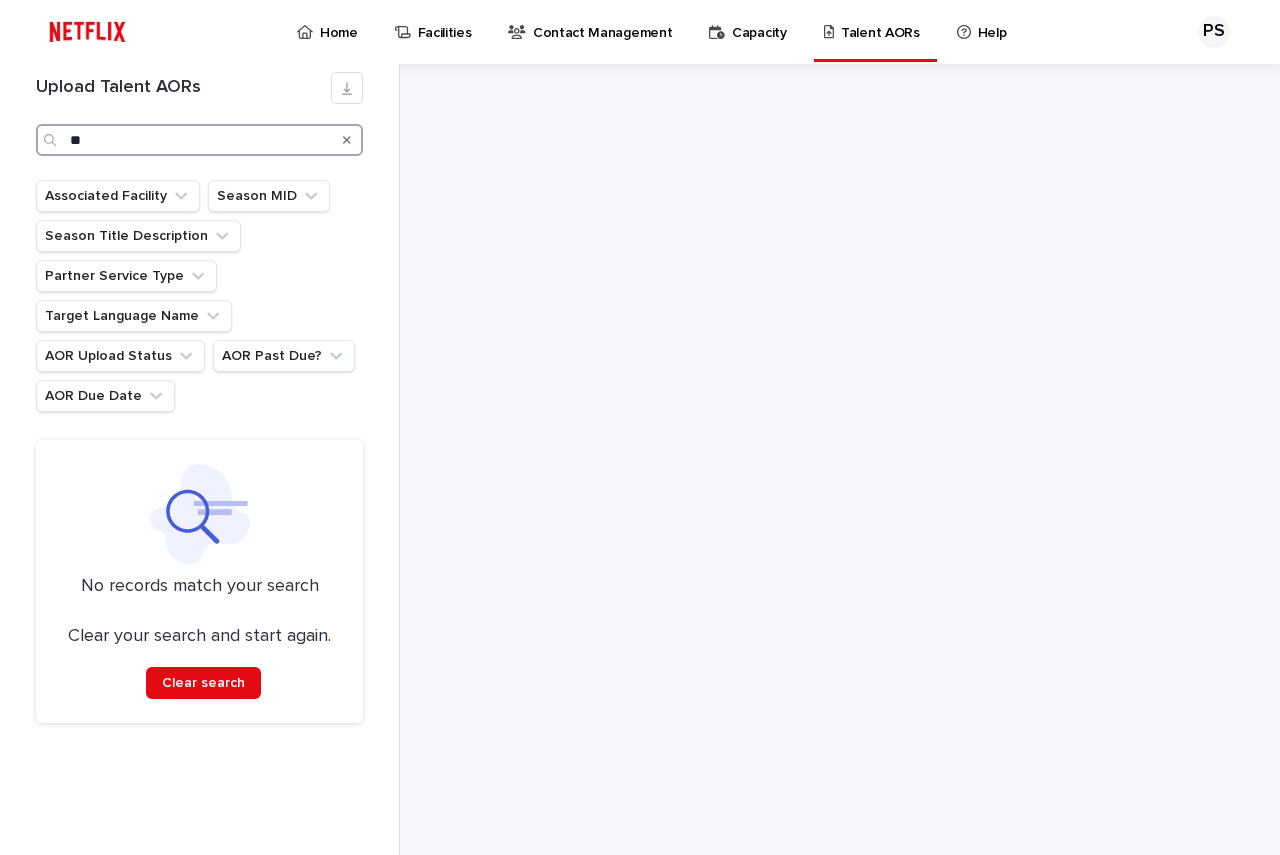type on "*" 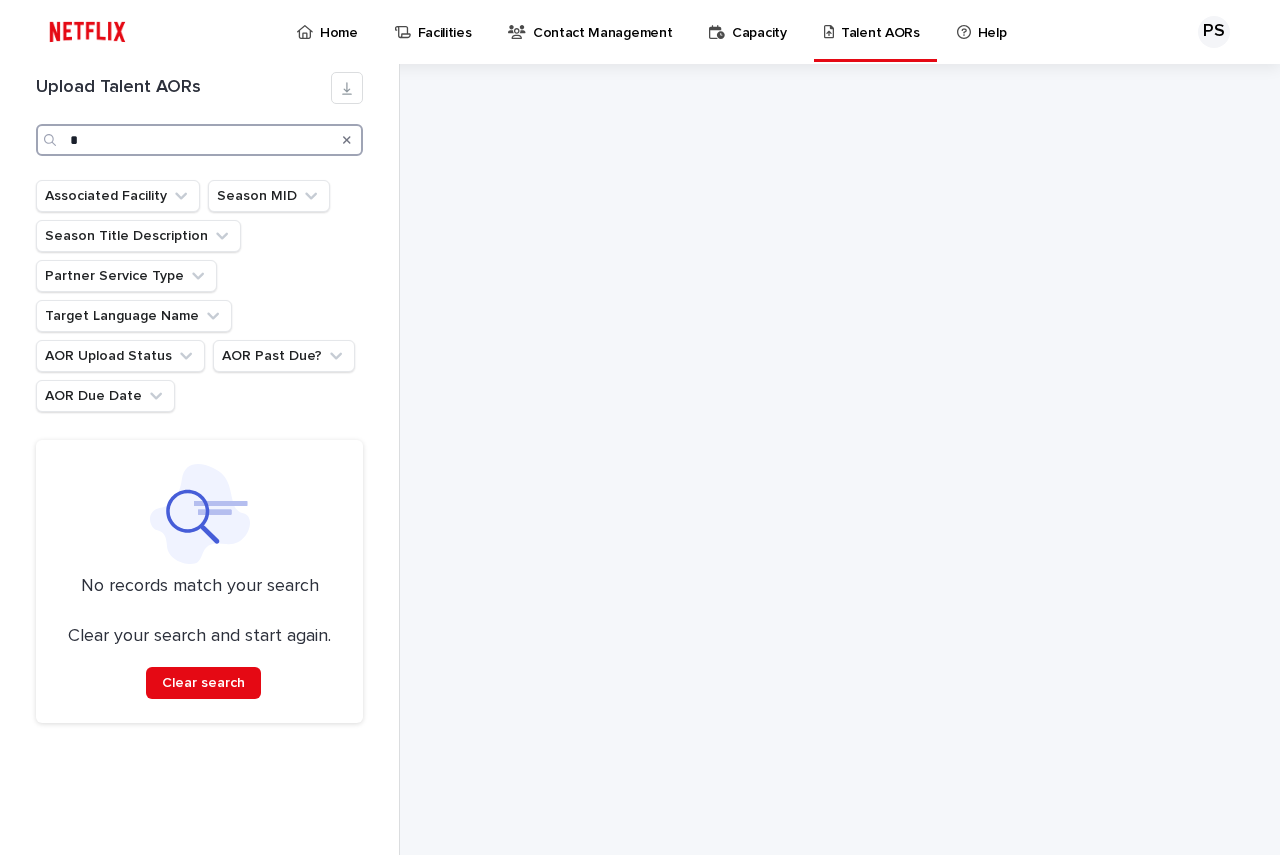 type 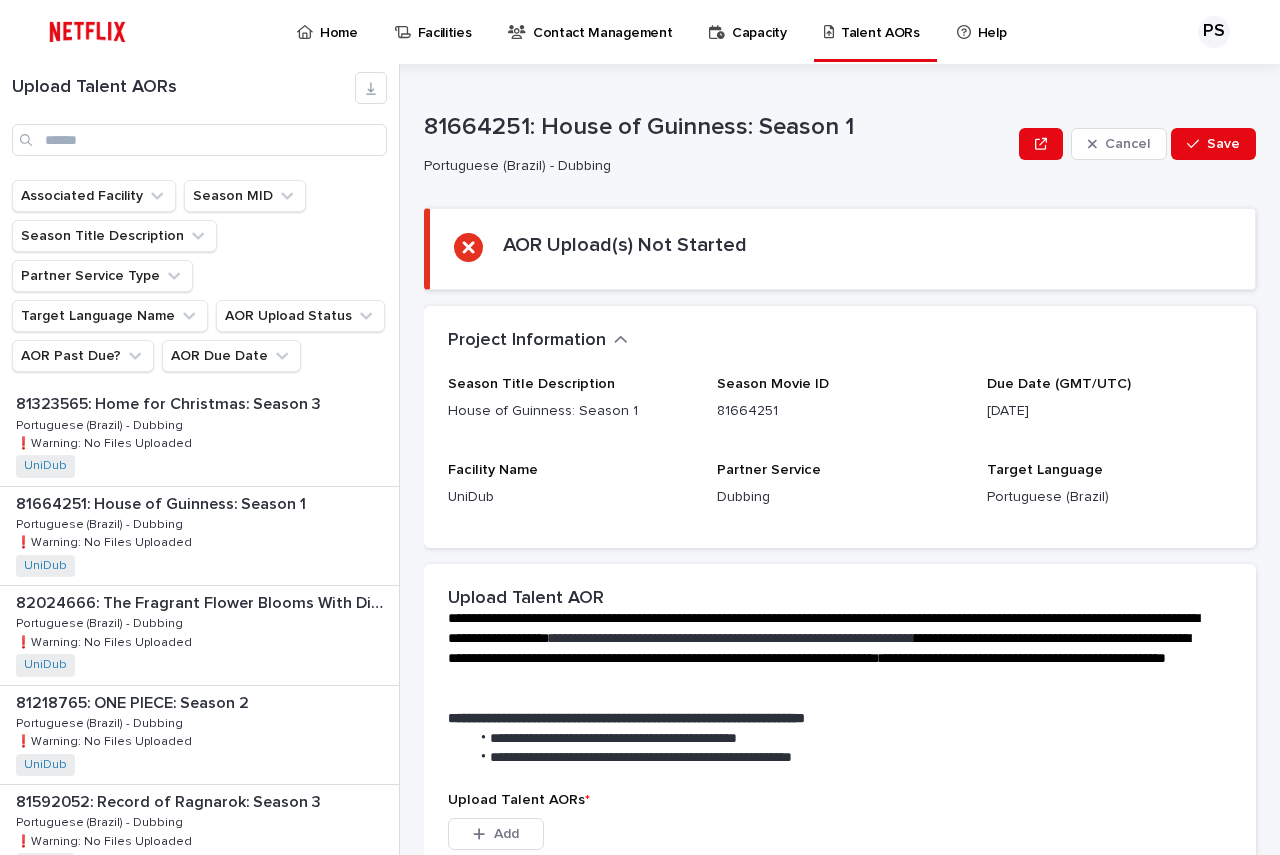 scroll, scrollTop: 0, scrollLeft: 0, axis: both 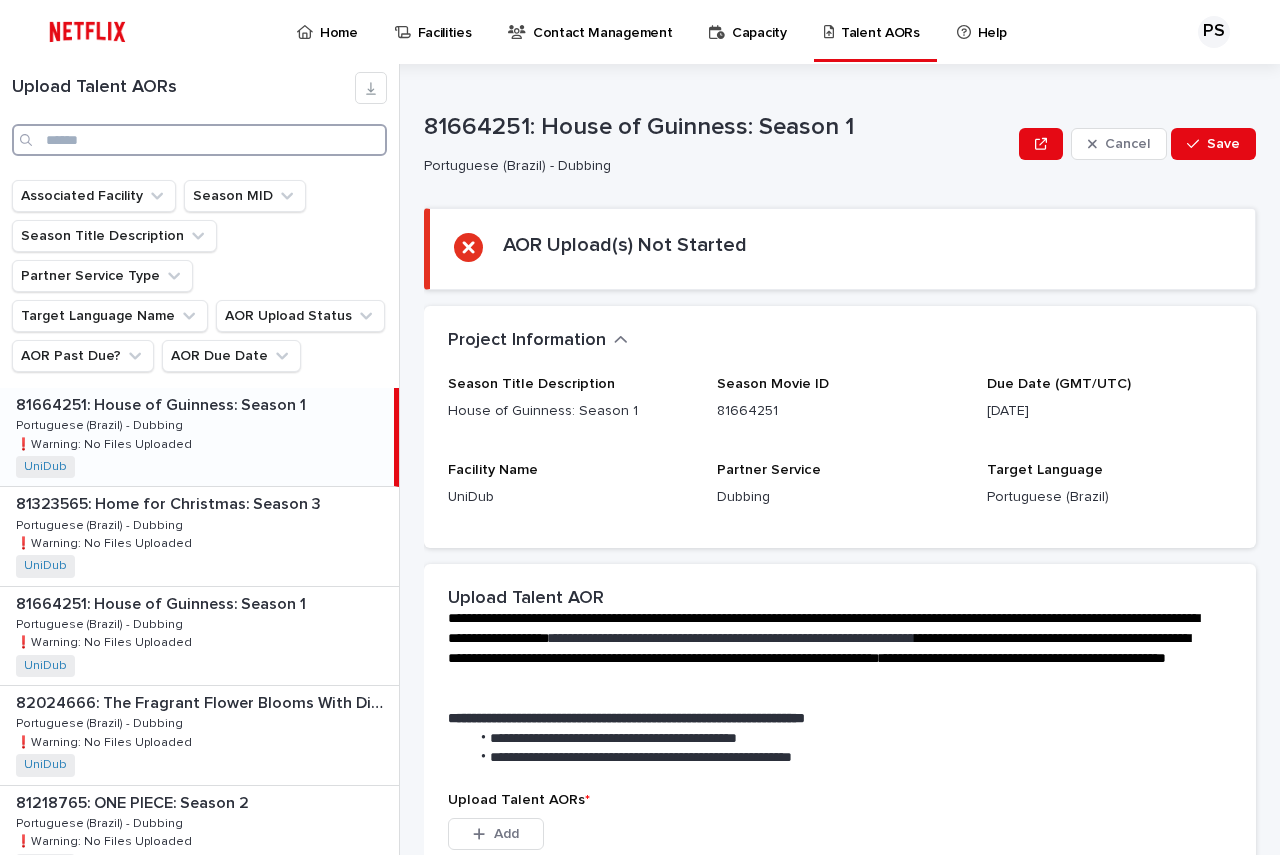 click at bounding box center [199, 140] 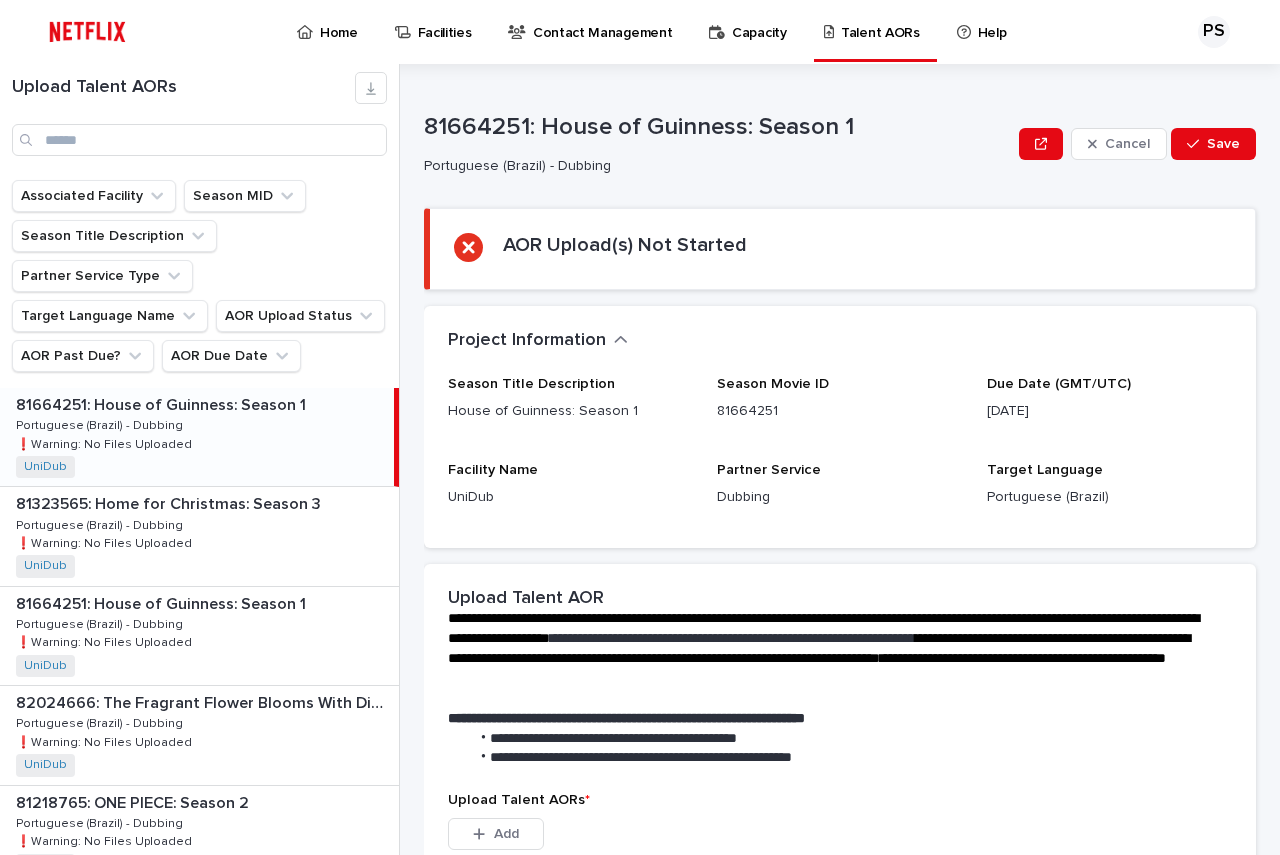 click on "Talent AORs" at bounding box center (880, 21) 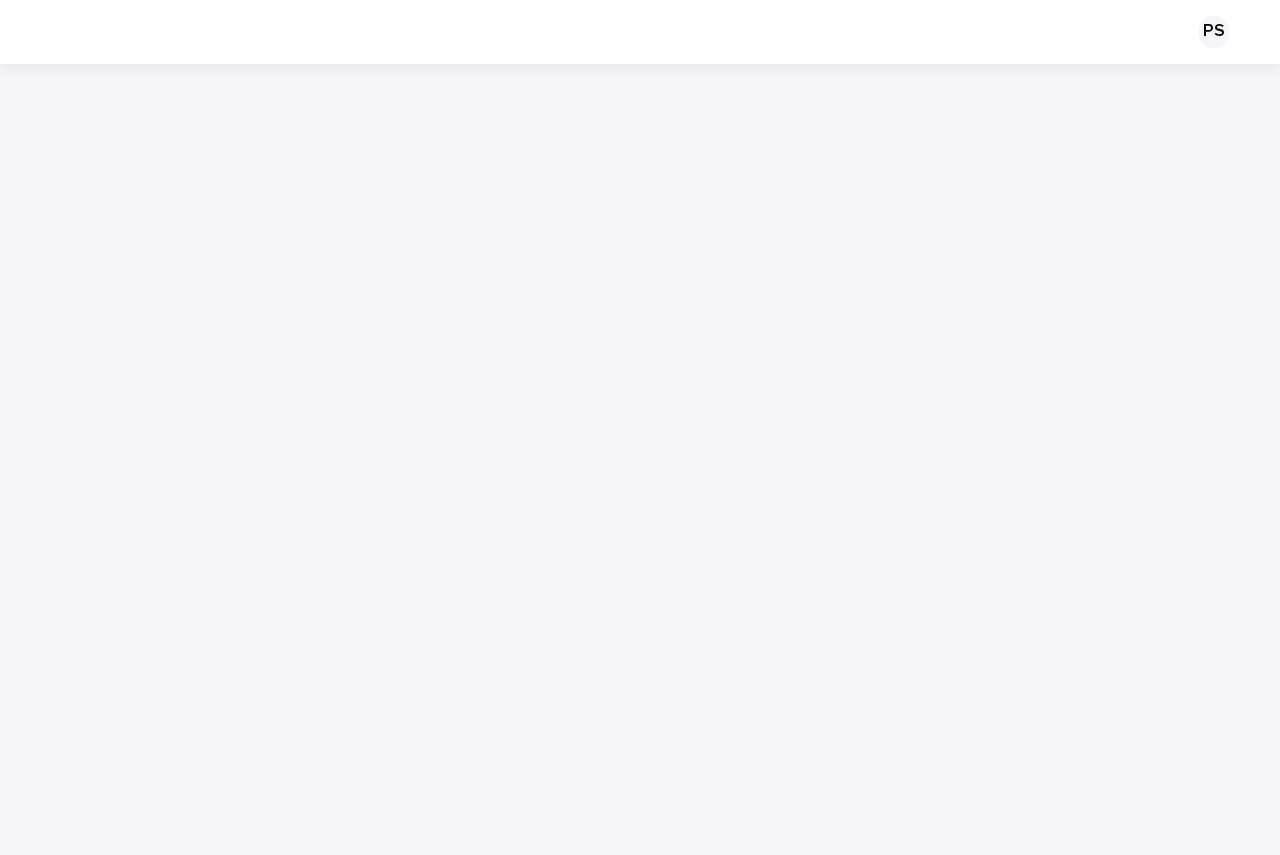 scroll, scrollTop: 0, scrollLeft: 0, axis: both 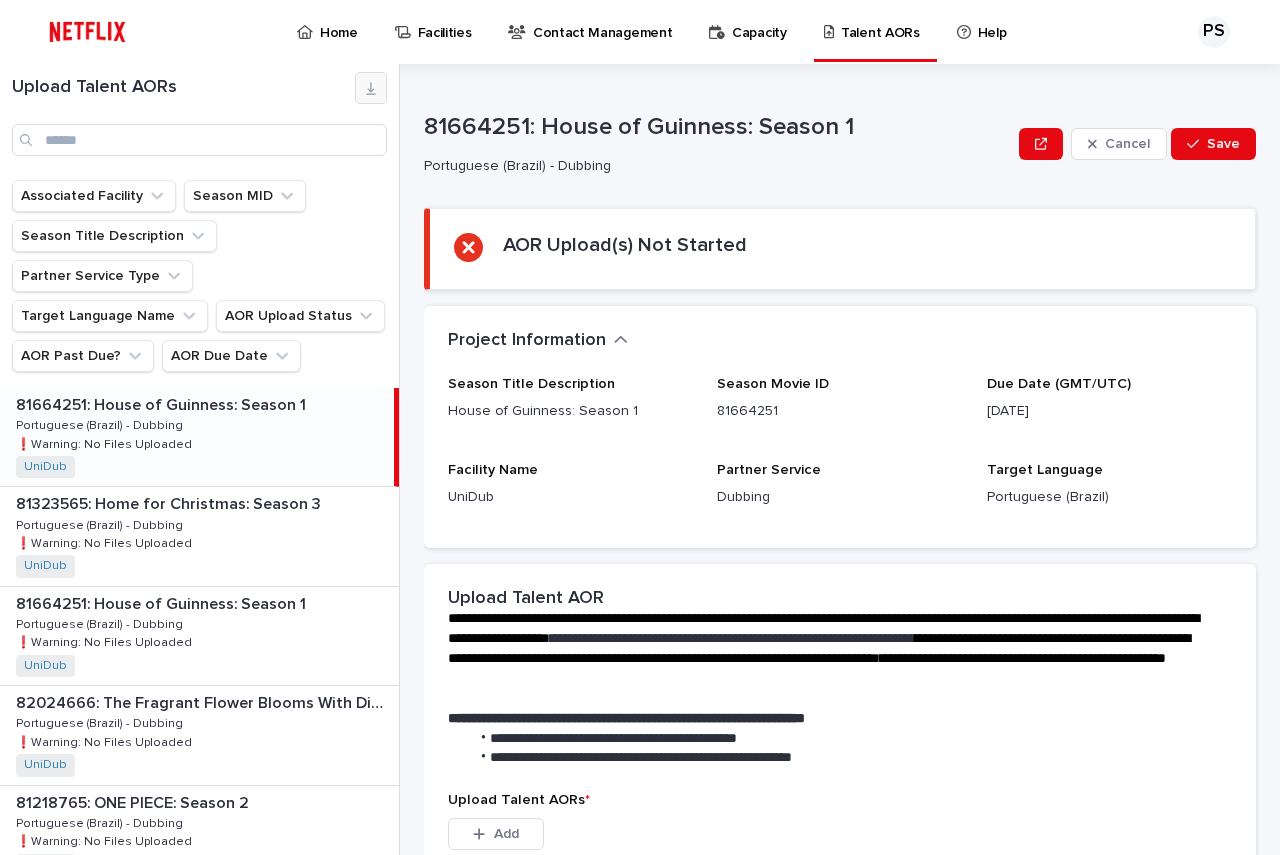 click 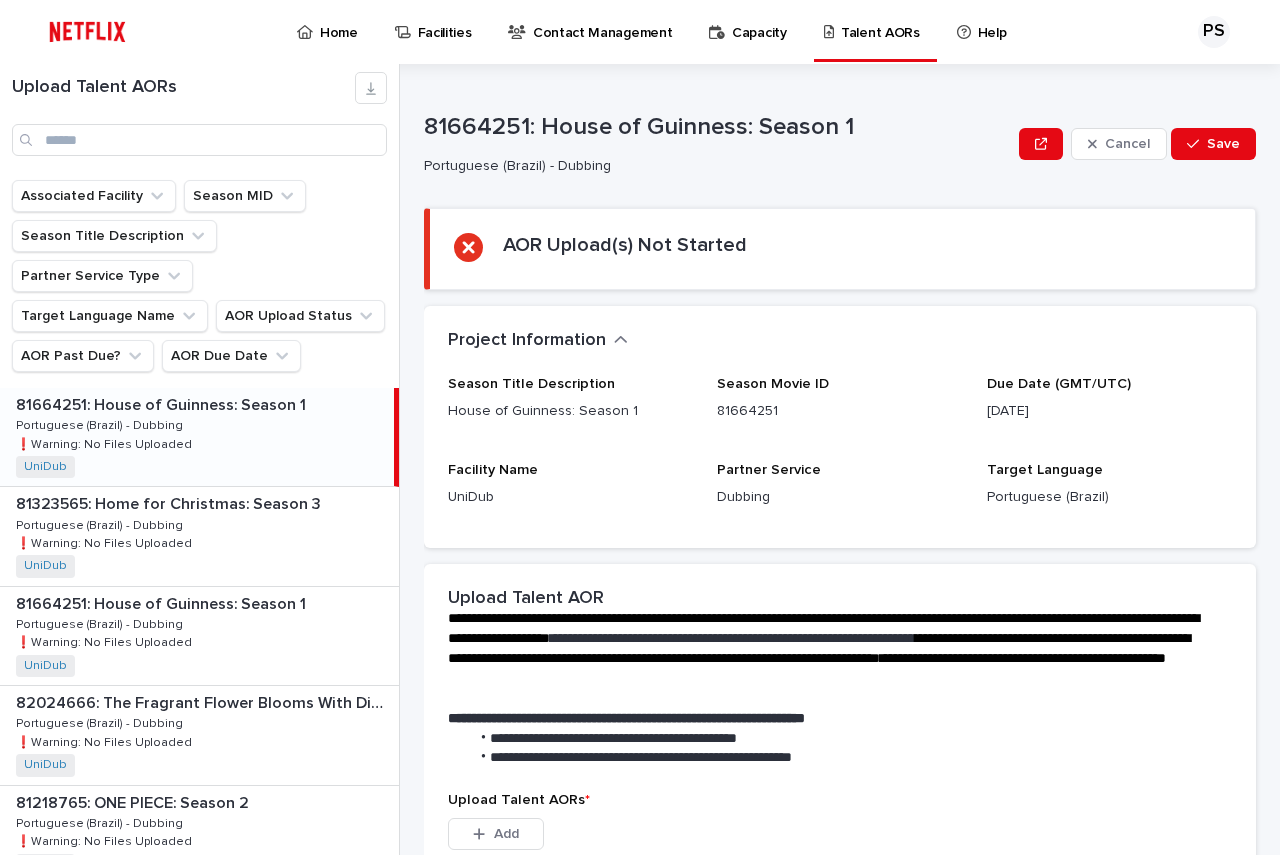 click on "Upload Talent AORs" at bounding box center (199, 114) 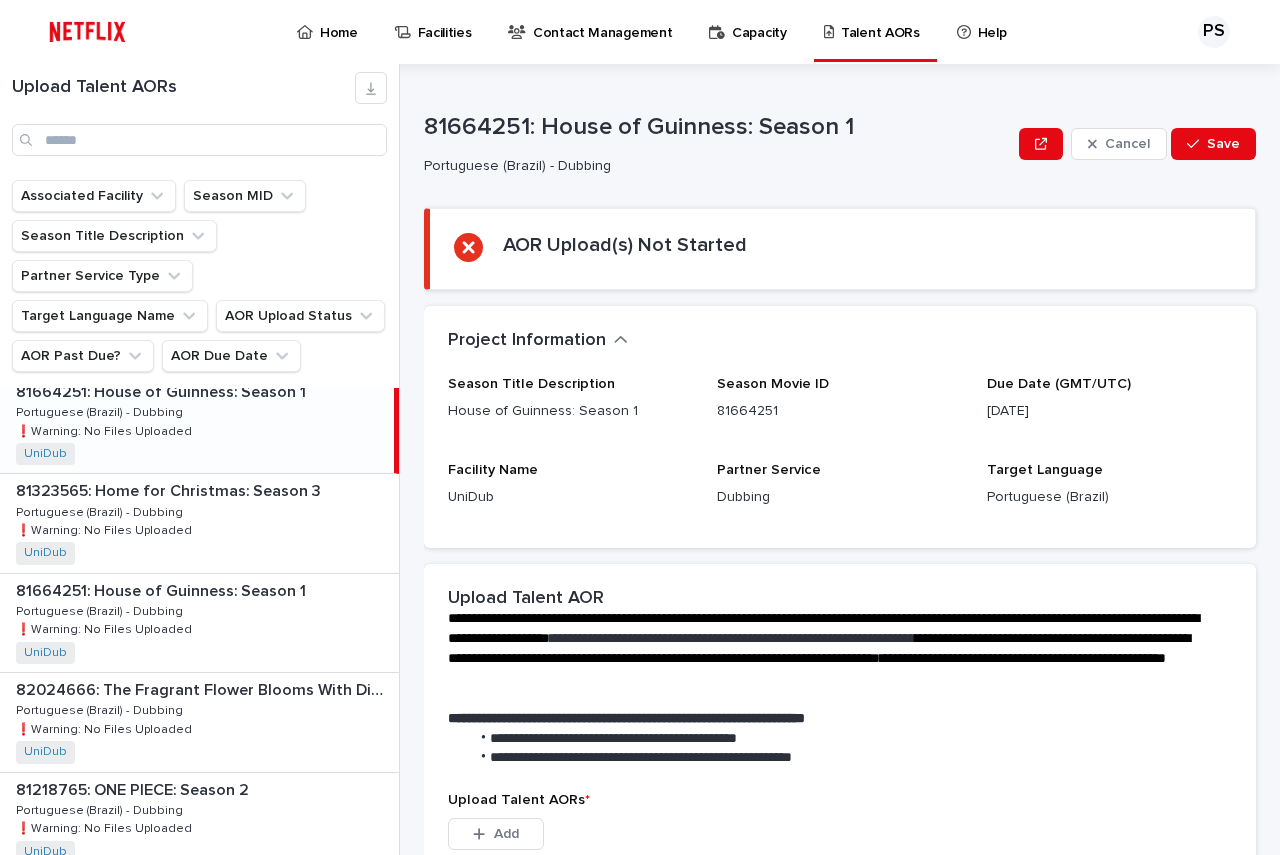 scroll, scrollTop: 0, scrollLeft: 0, axis: both 